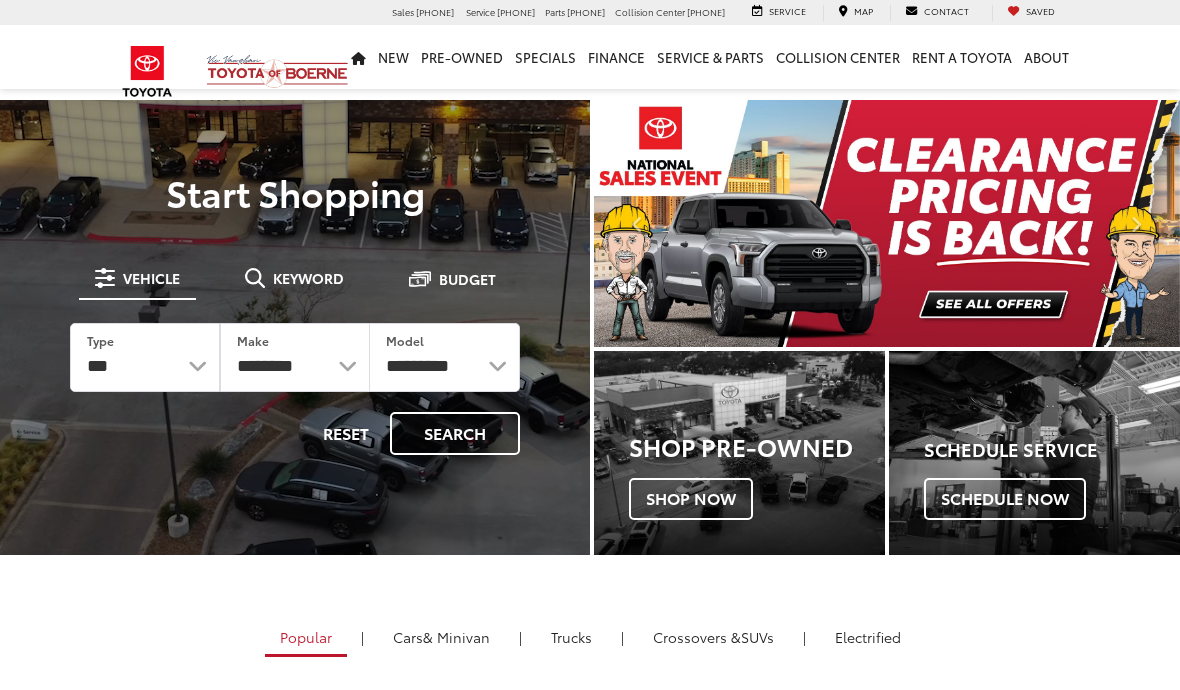 scroll, scrollTop: 0, scrollLeft: 0, axis: both 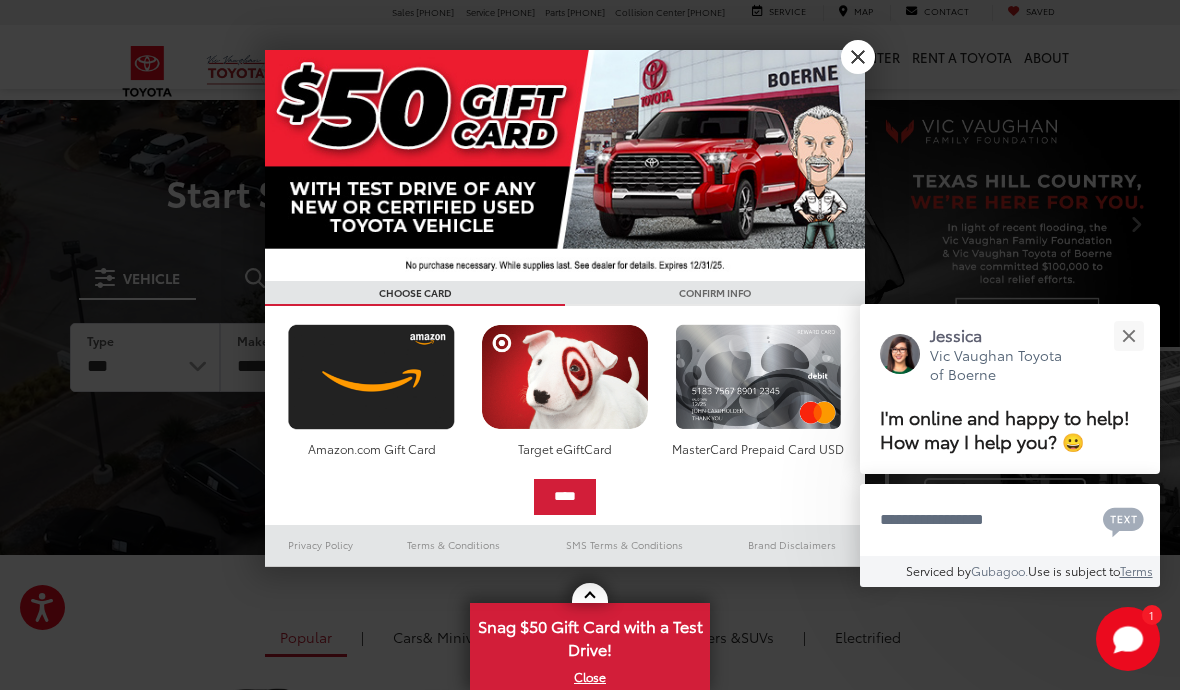 click on "X" at bounding box center (858, 57) 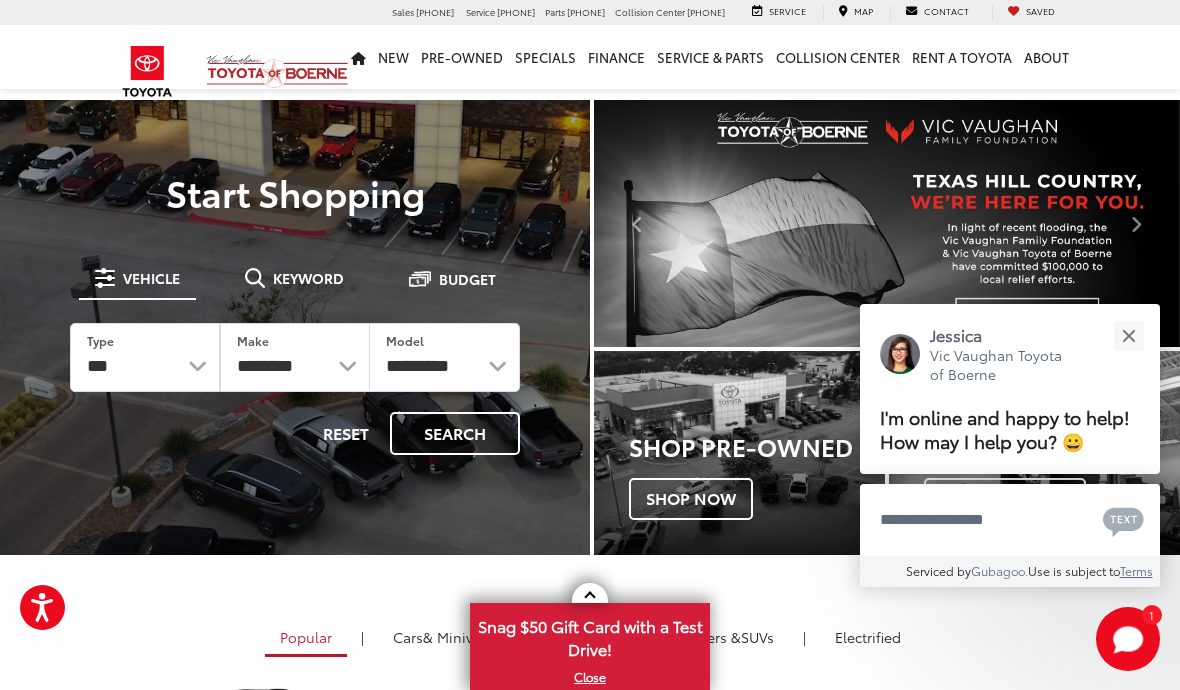 click at bounding box center [1128, 335] 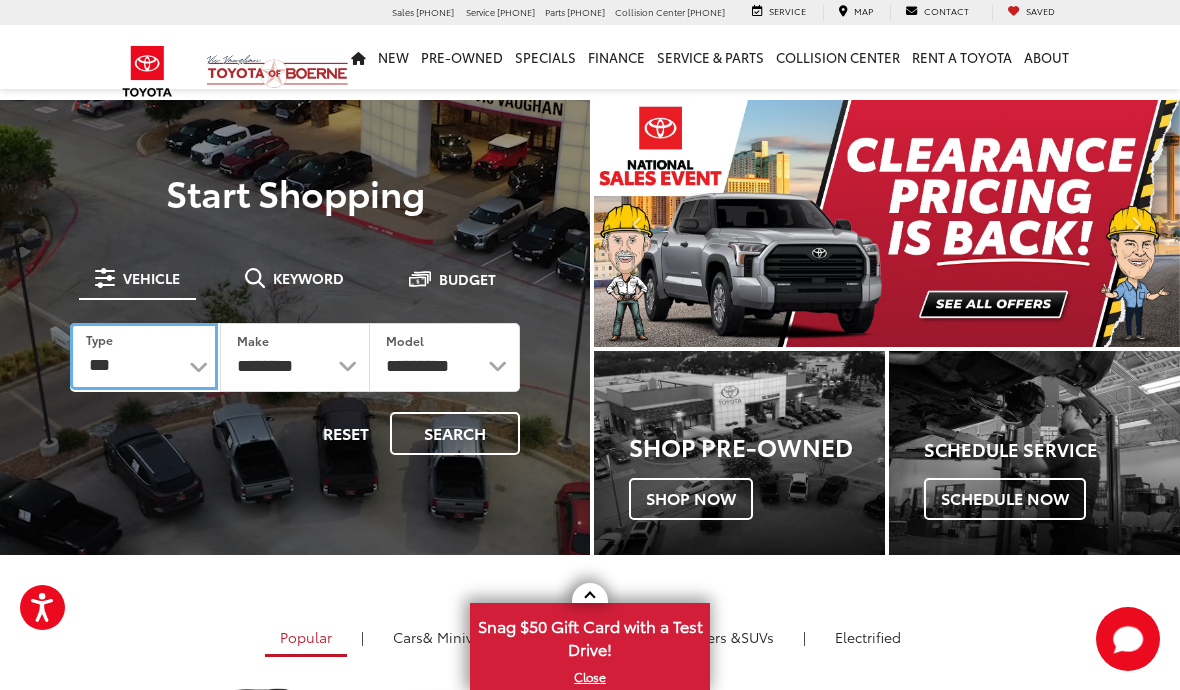 click on "***
***
****
*********" at bounding box center (144, 356) 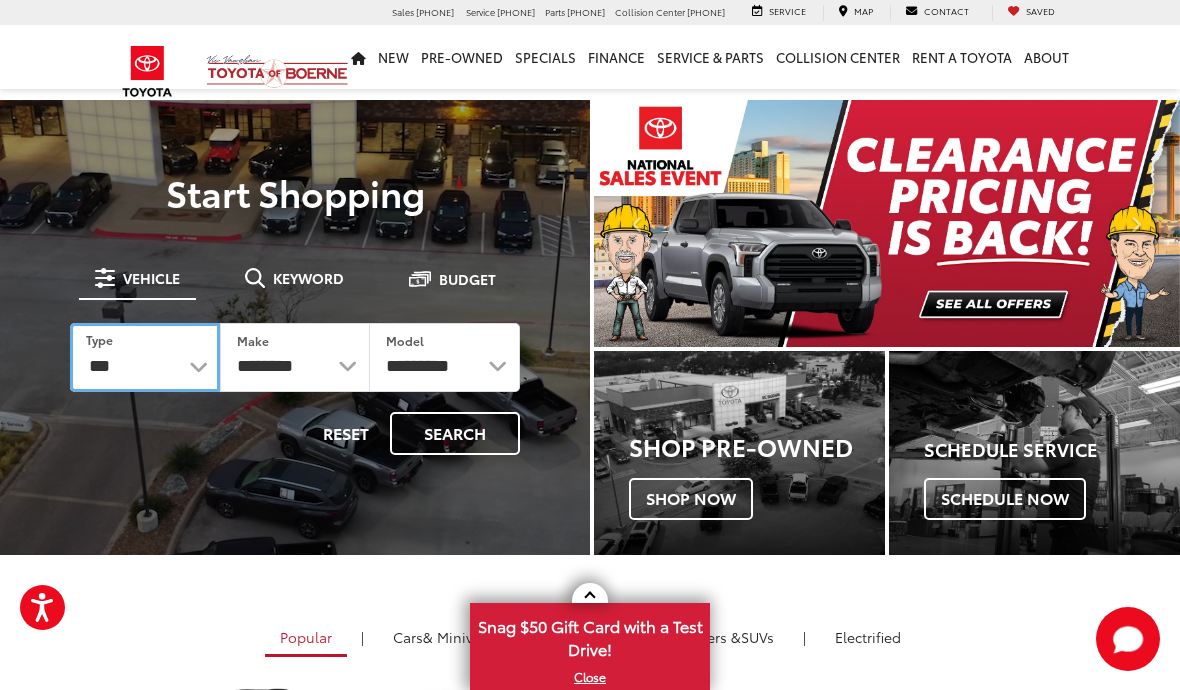 select on "******" 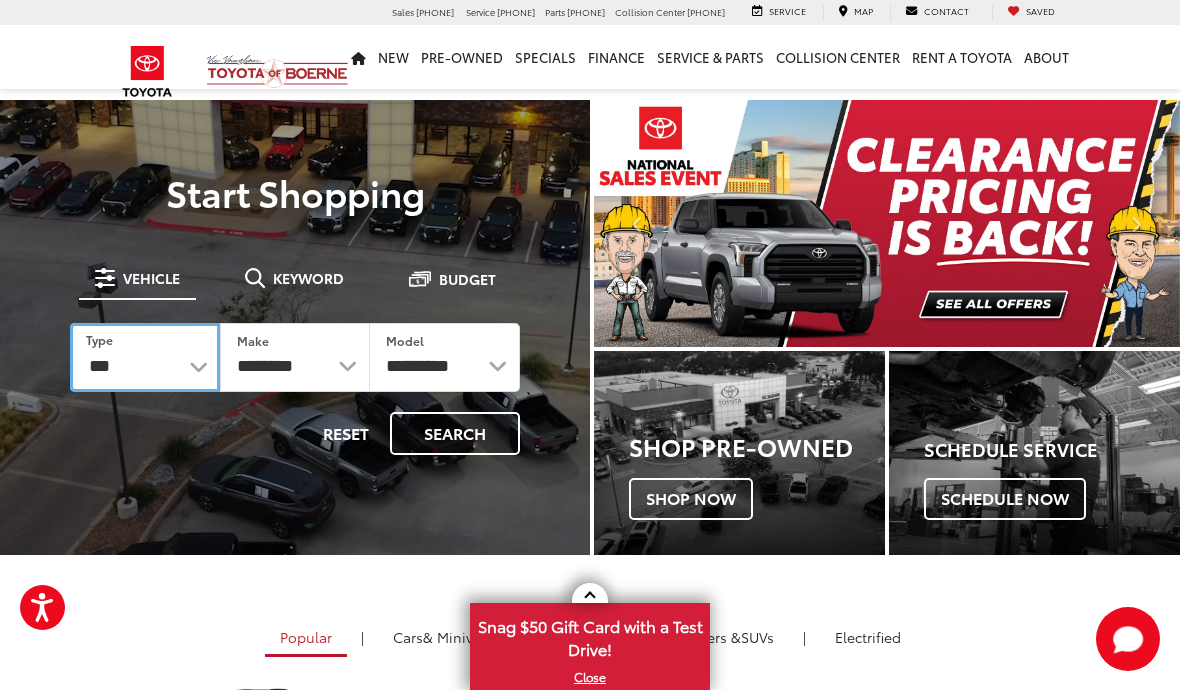 select on "******" 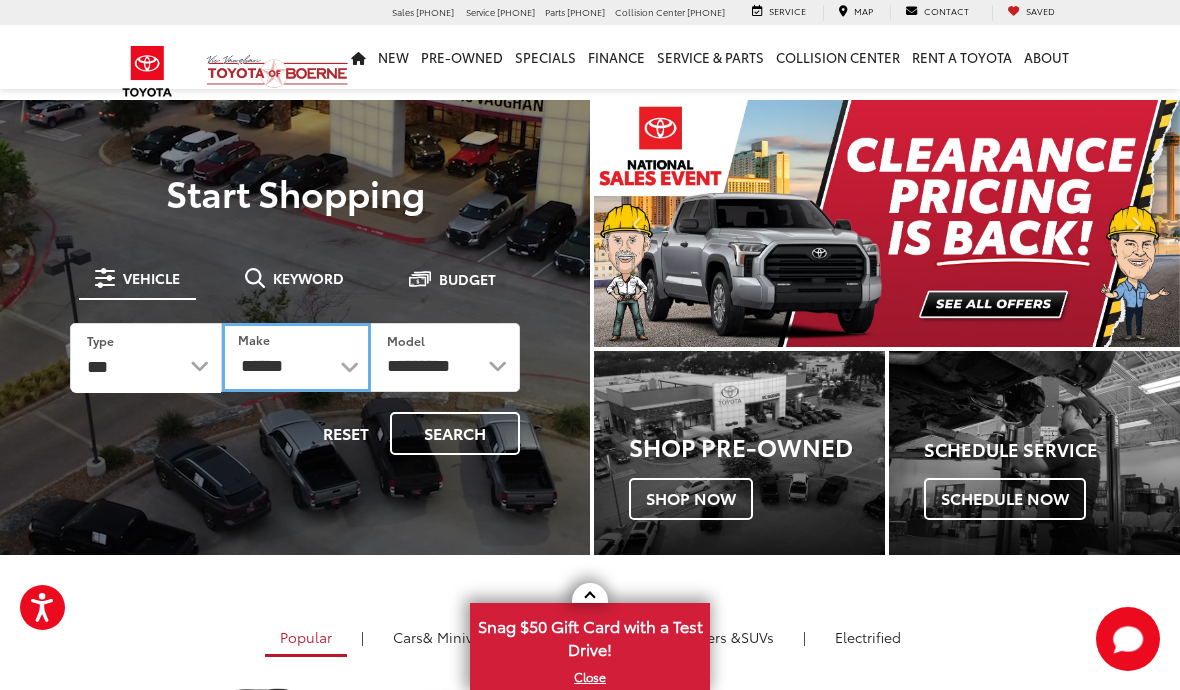 click on "******** ******" at bounding box center [296, 357] 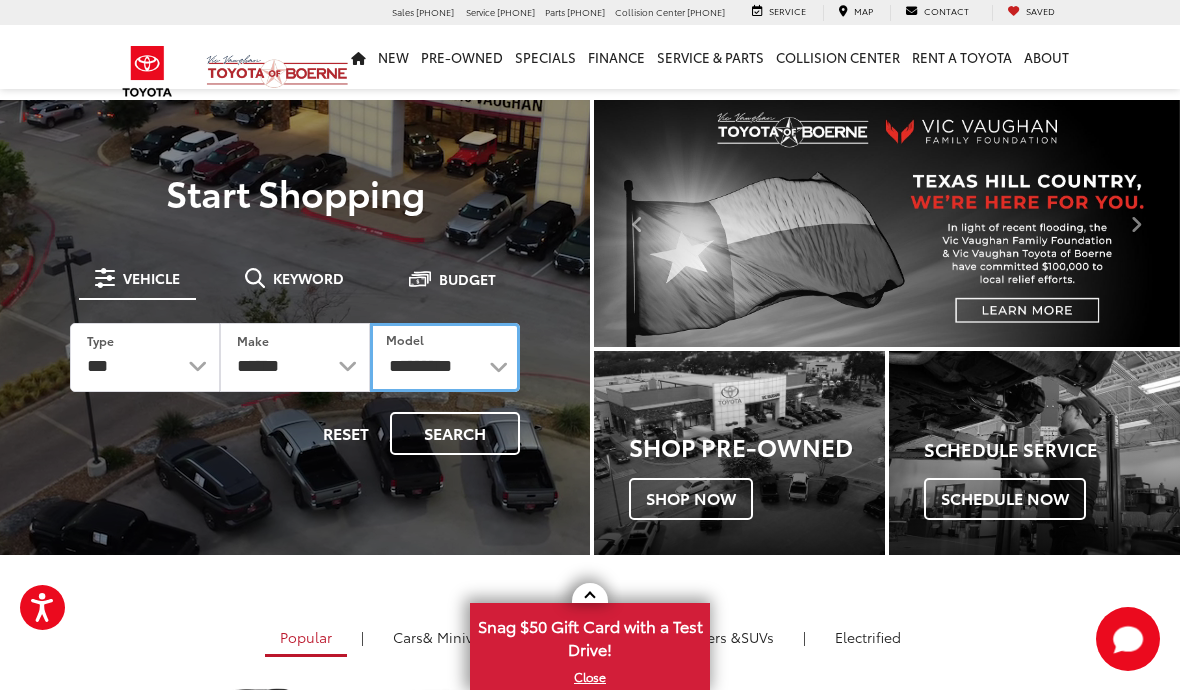 click on "**********" at bounding box center [445, 357] 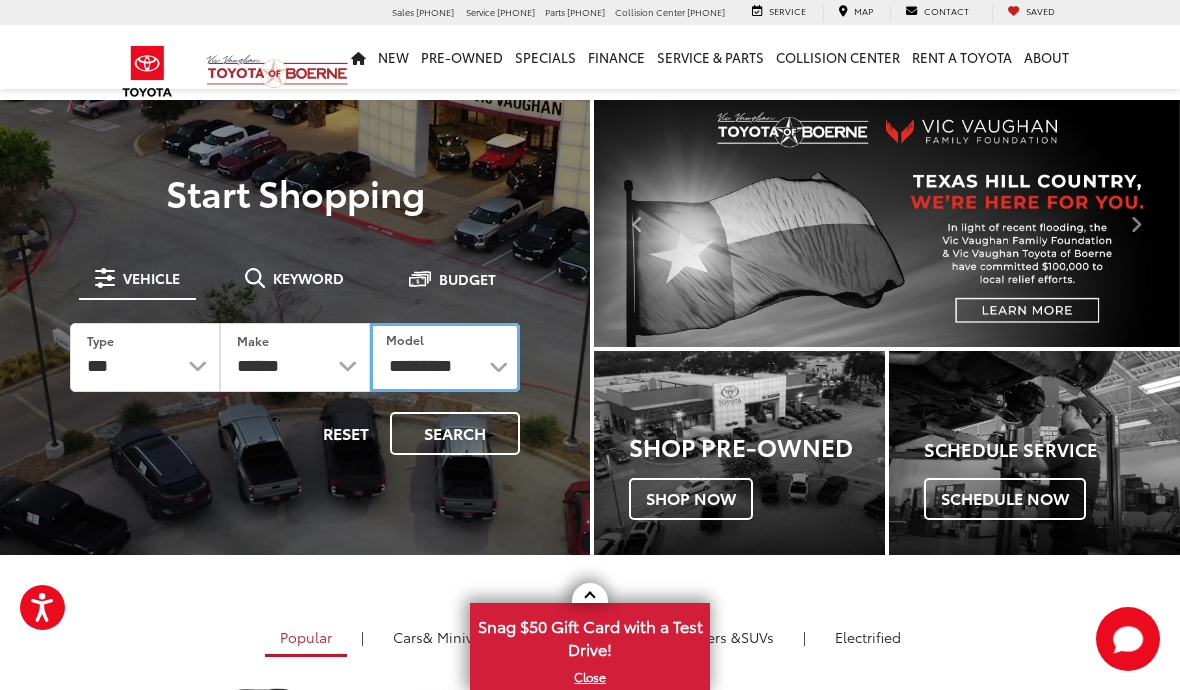 select on "*****" 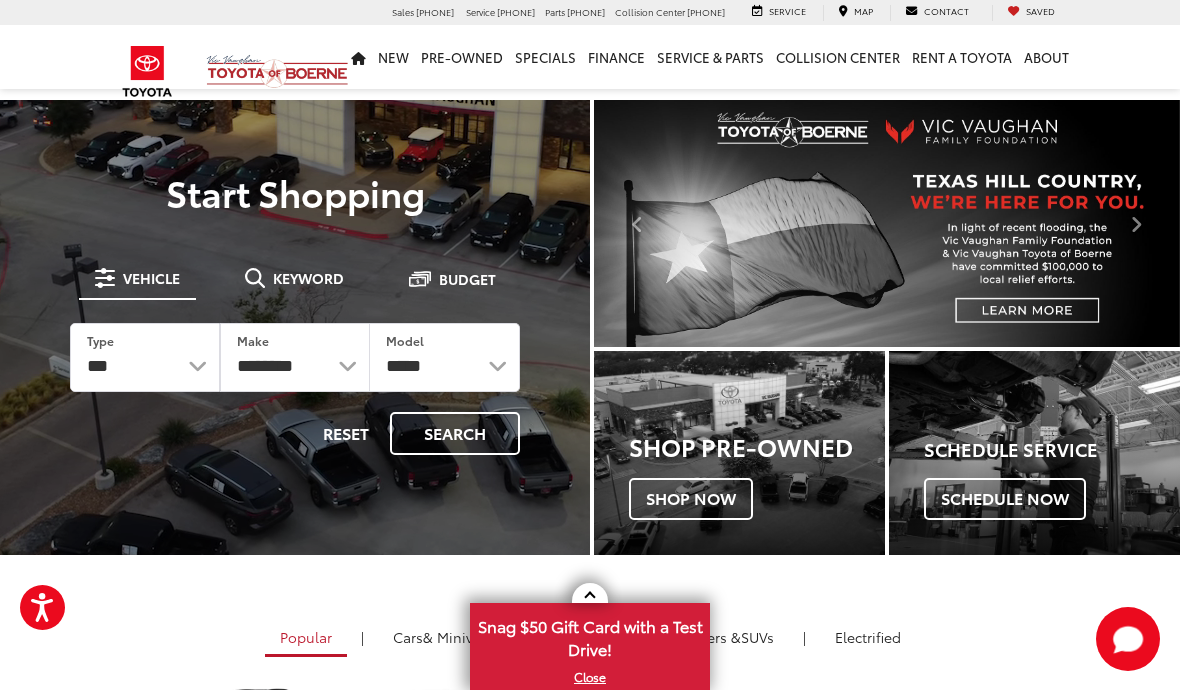click on "Search" at bounding box center [455, 433] 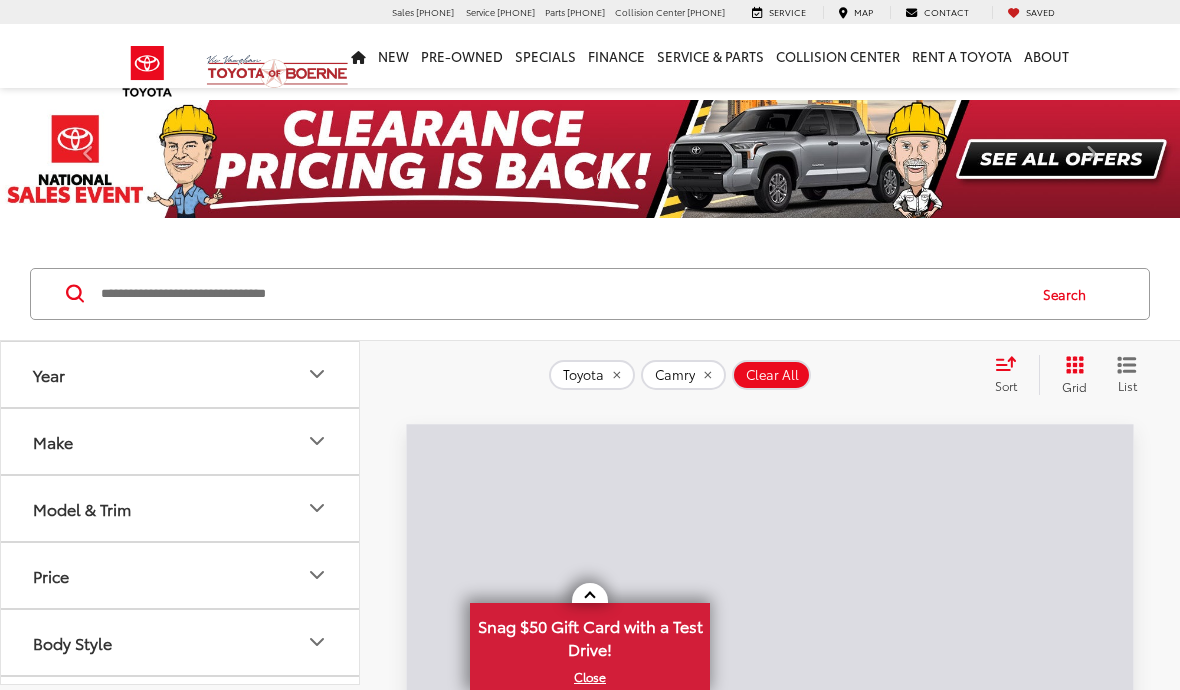 scroll, scrollTop: 0, scrollLeft: 0, axis: both 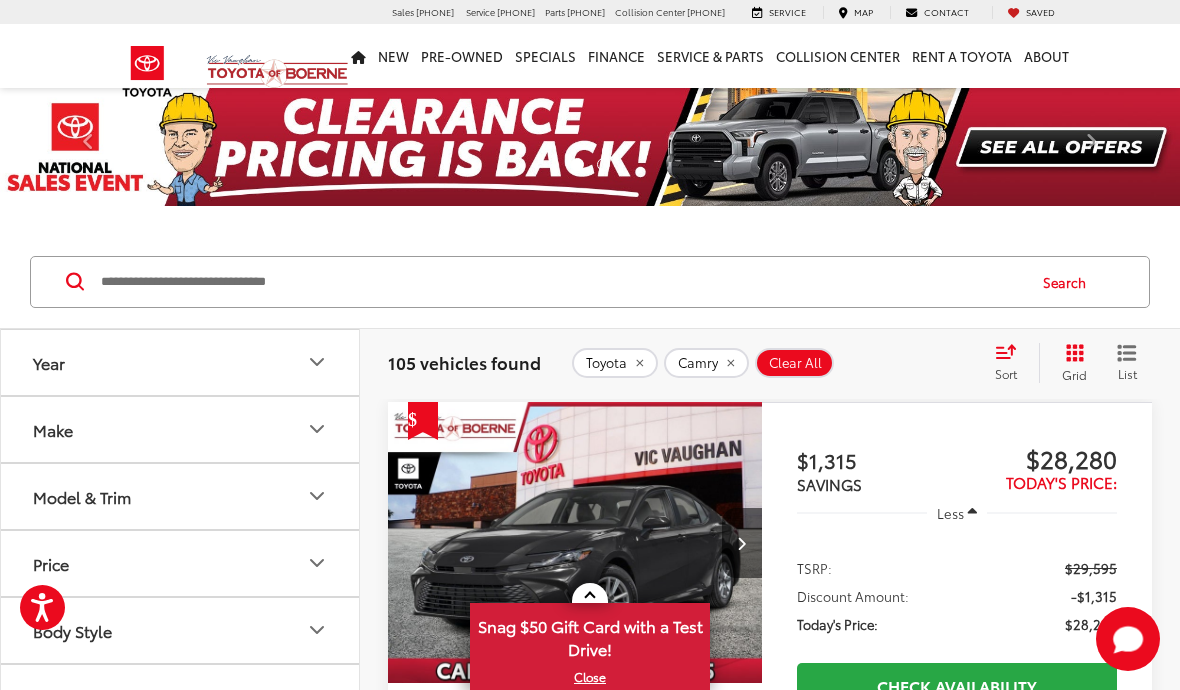 click on "Year" at bounding box center [181, 362] 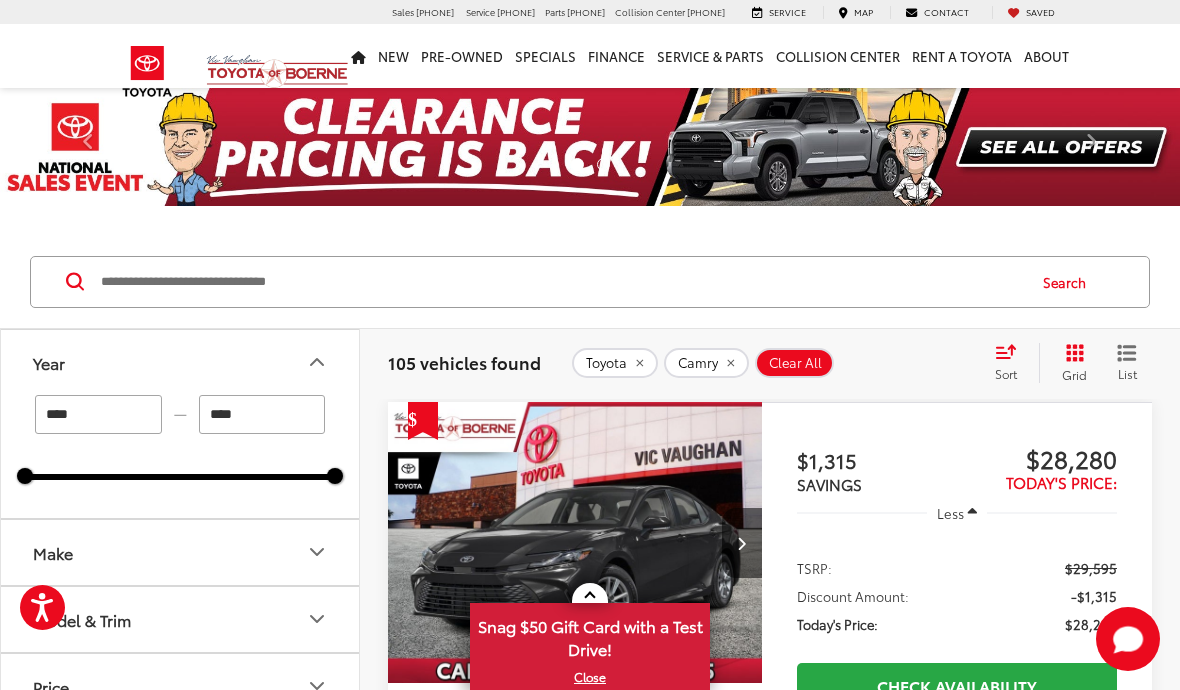 scroll, scrollTop: 62, scrollLeft: 0, axis: vertical 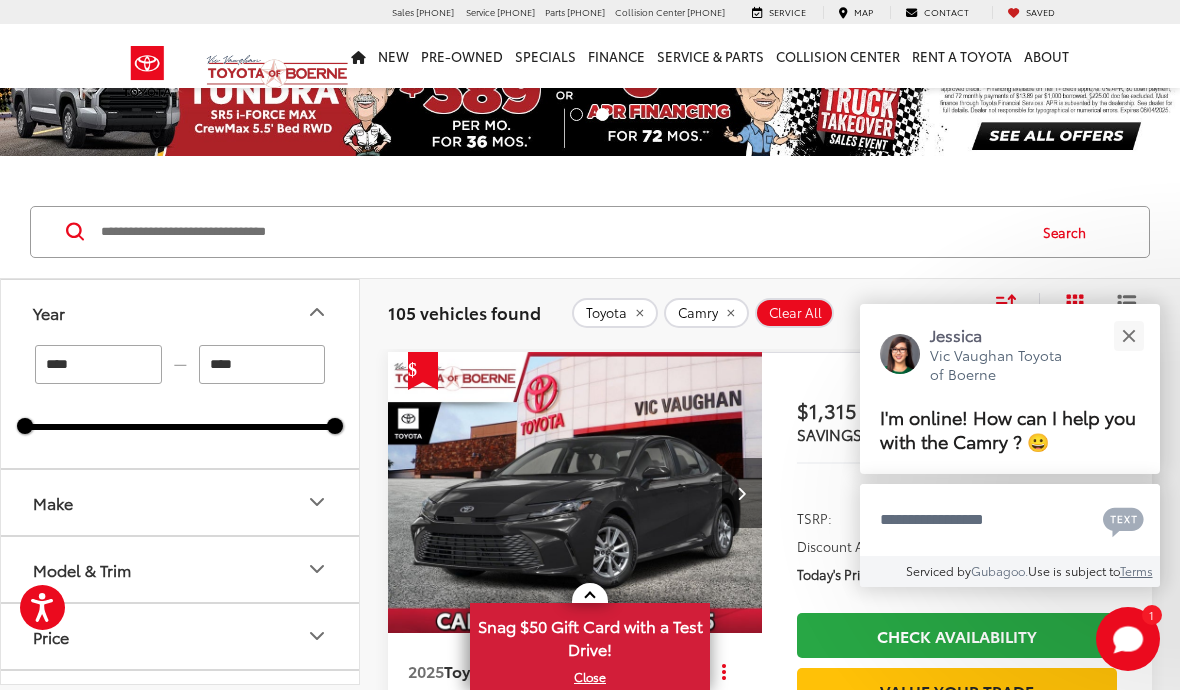 click at bounding box center (1128, 335) 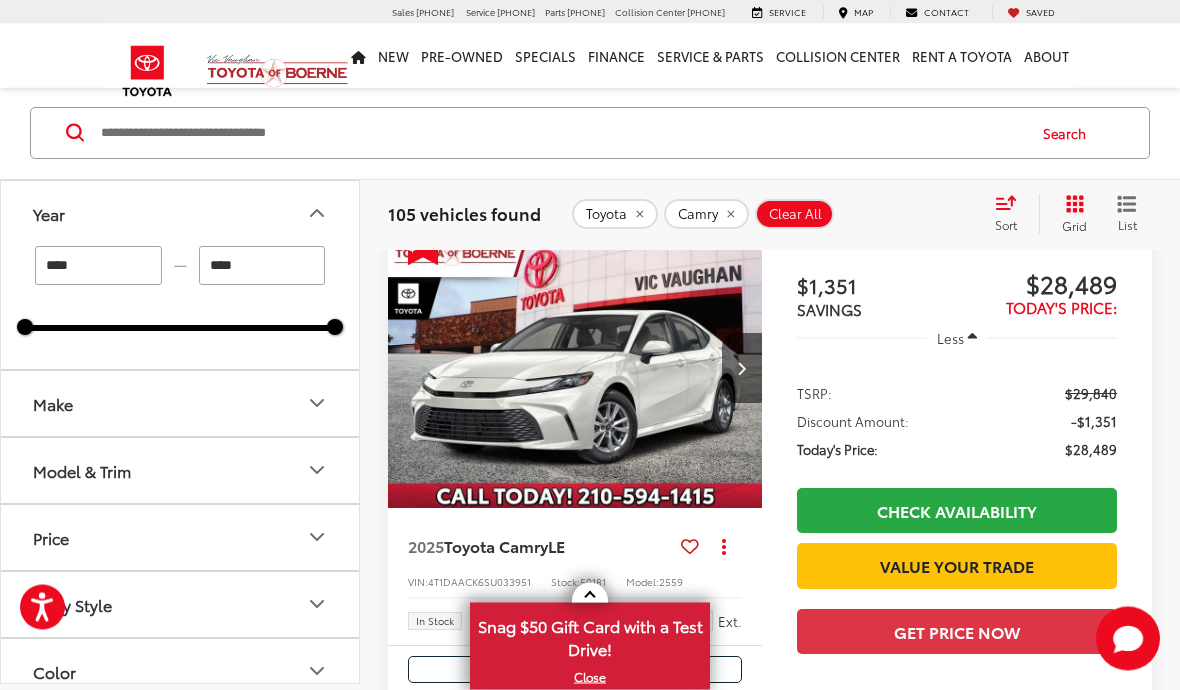 scroll, scrollTop: 2064, scrollLeft: 0, axis: vertical 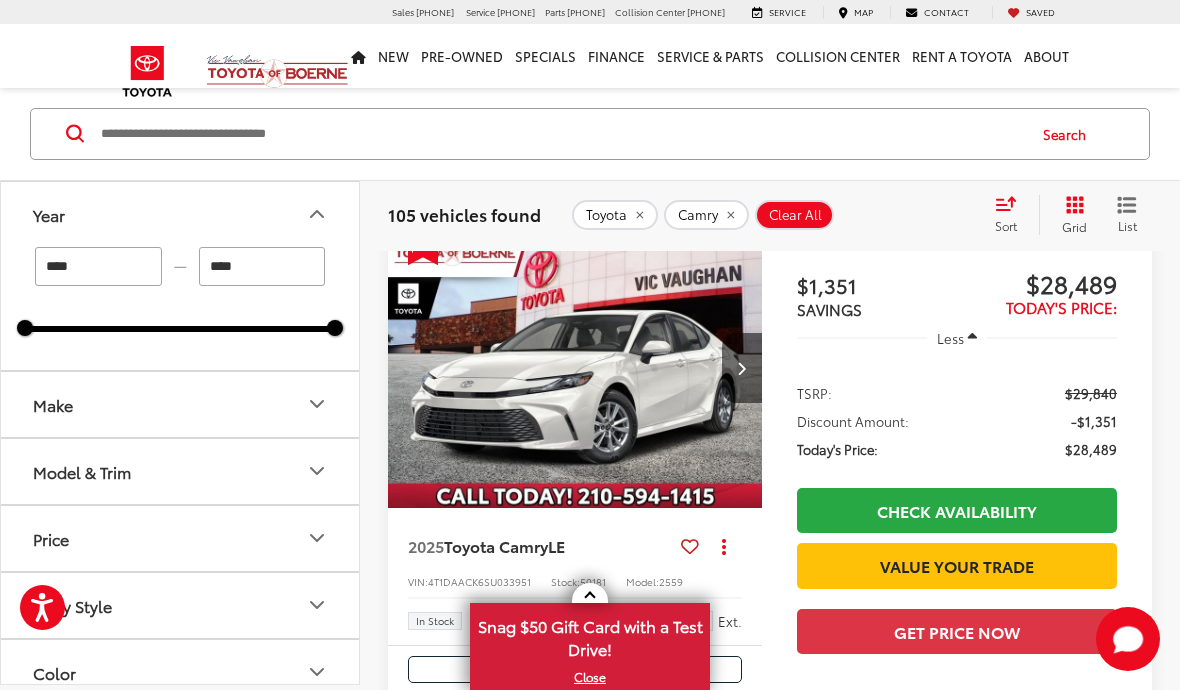 click 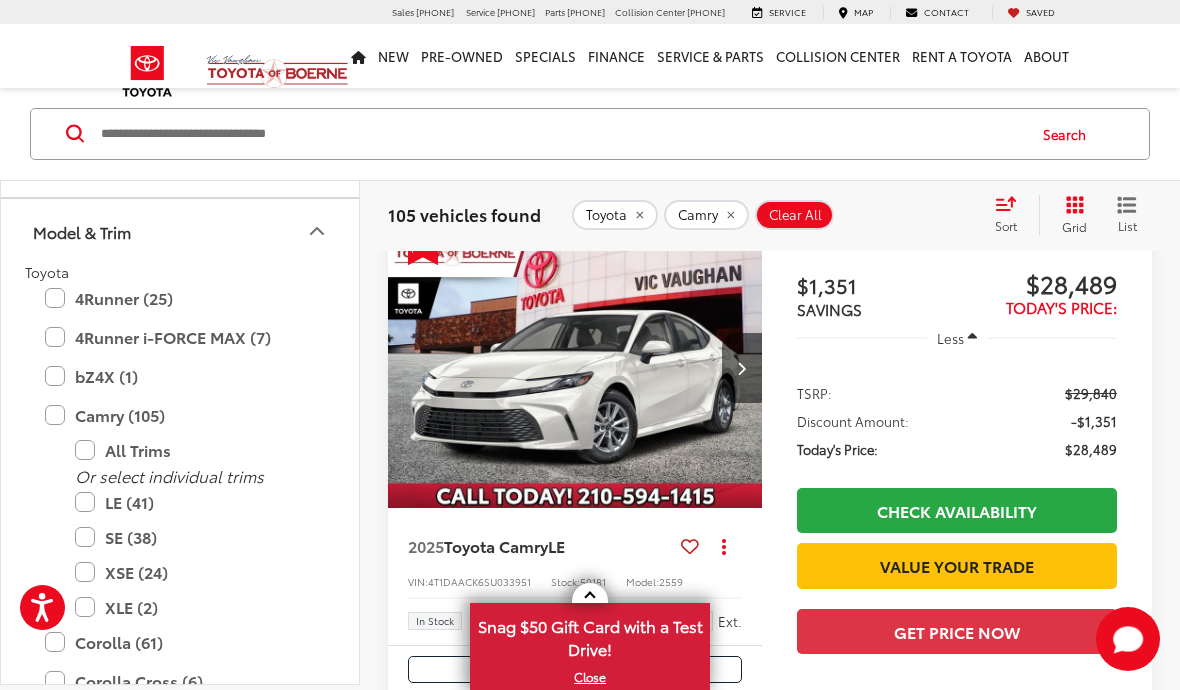 scroll, scrollTop: 261, scrollLeft: 0, axis: vertical 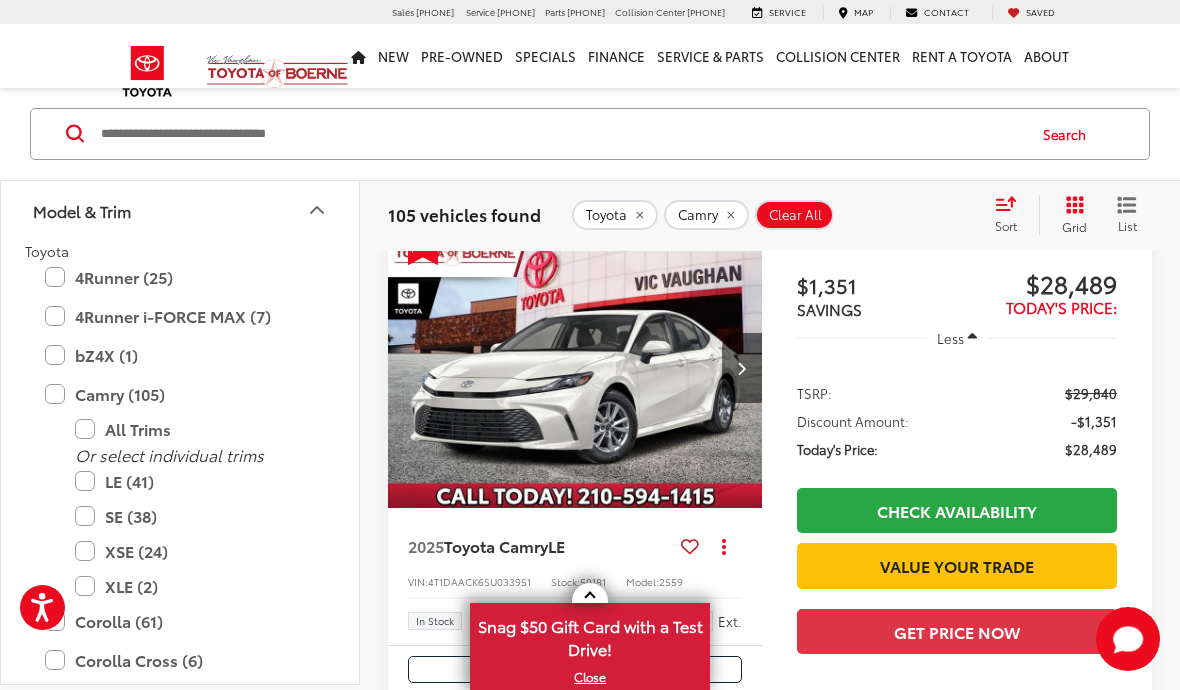 click on "SE (38)" at bounding box center [195, 515] 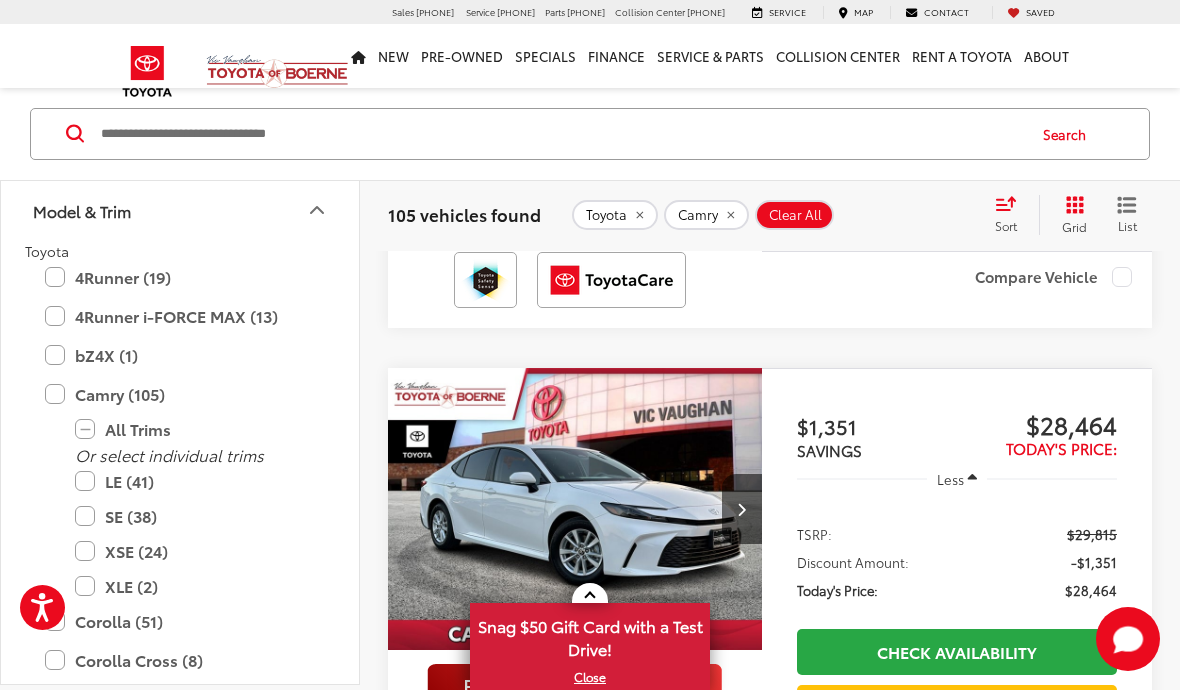 scroll, scrollTop: 160, scrollLeft: 0, axis: vertical 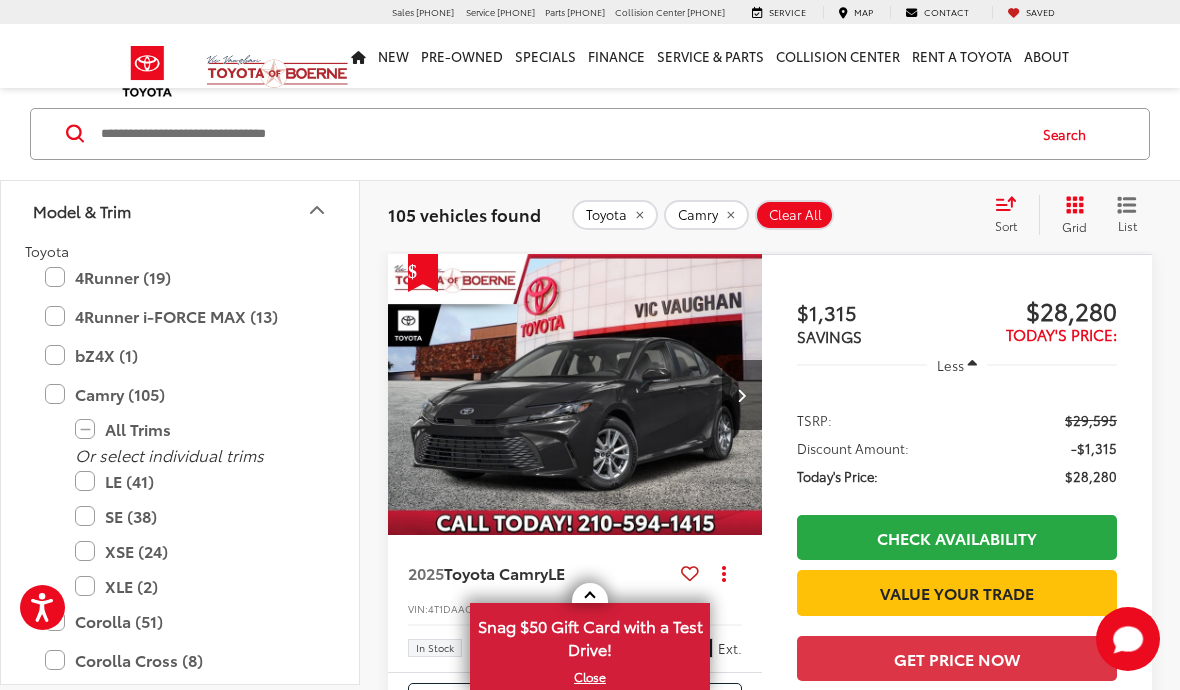 click on "XSE (24)" at bounding box center (195, 551) 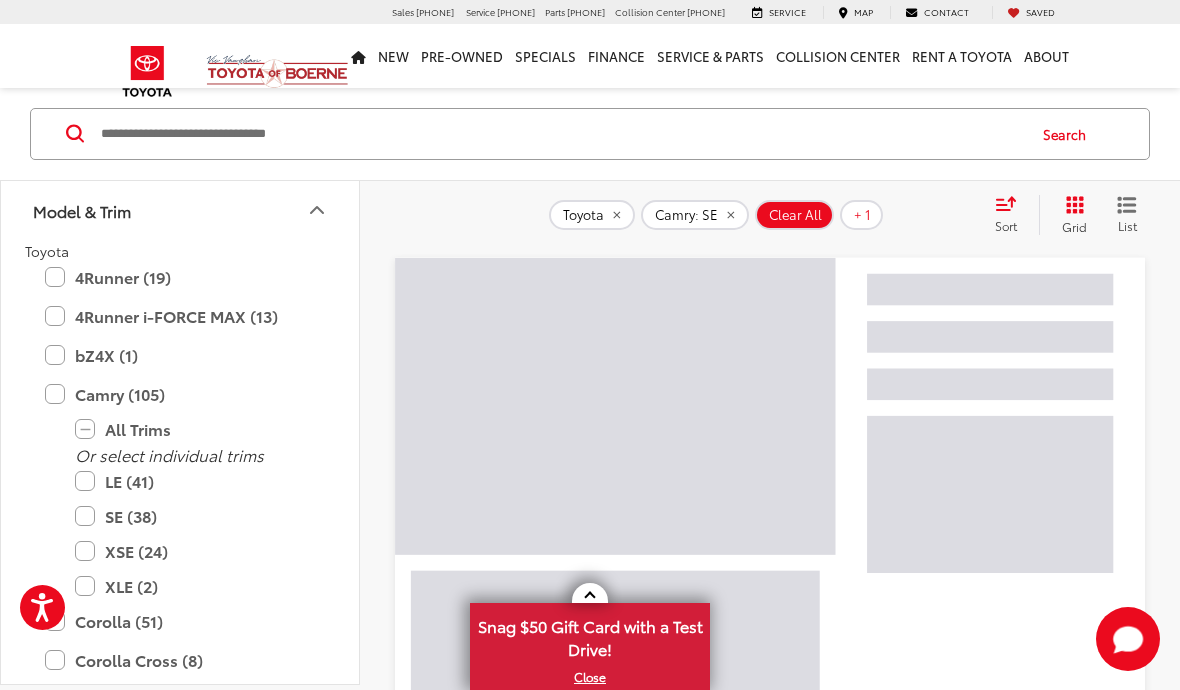 click on "XLE (2)" at bounding box center [195, 586] 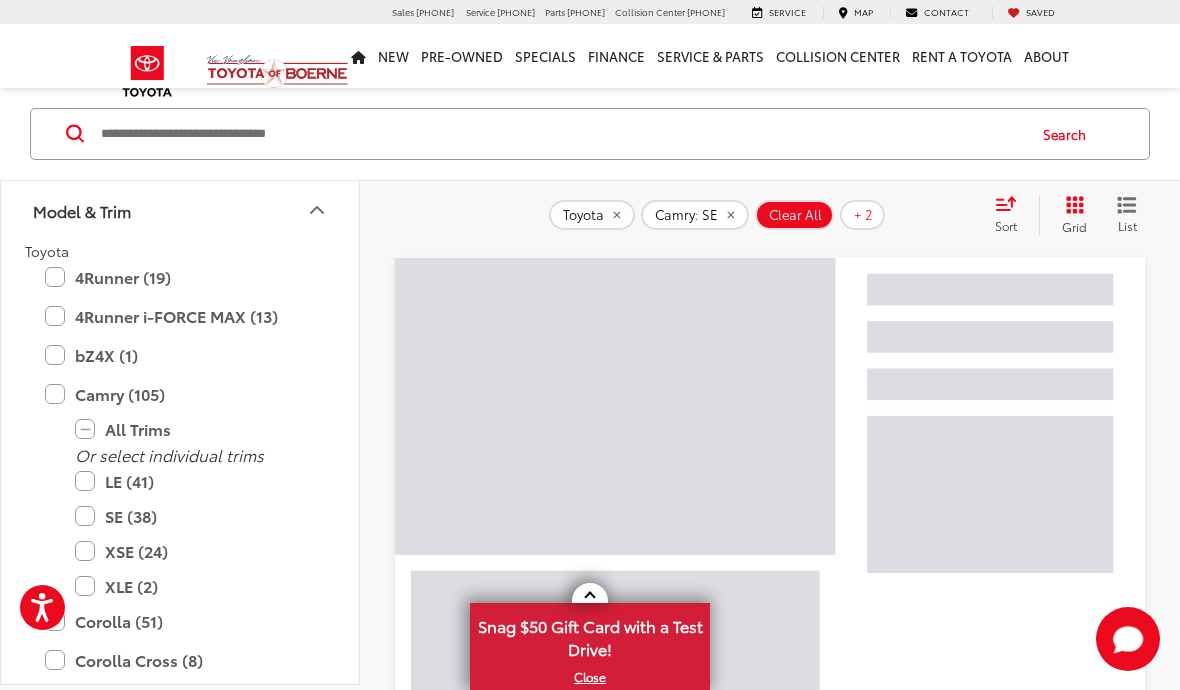 scroll, scrollTop: 197, scrollLeft: 0, axis: vertical 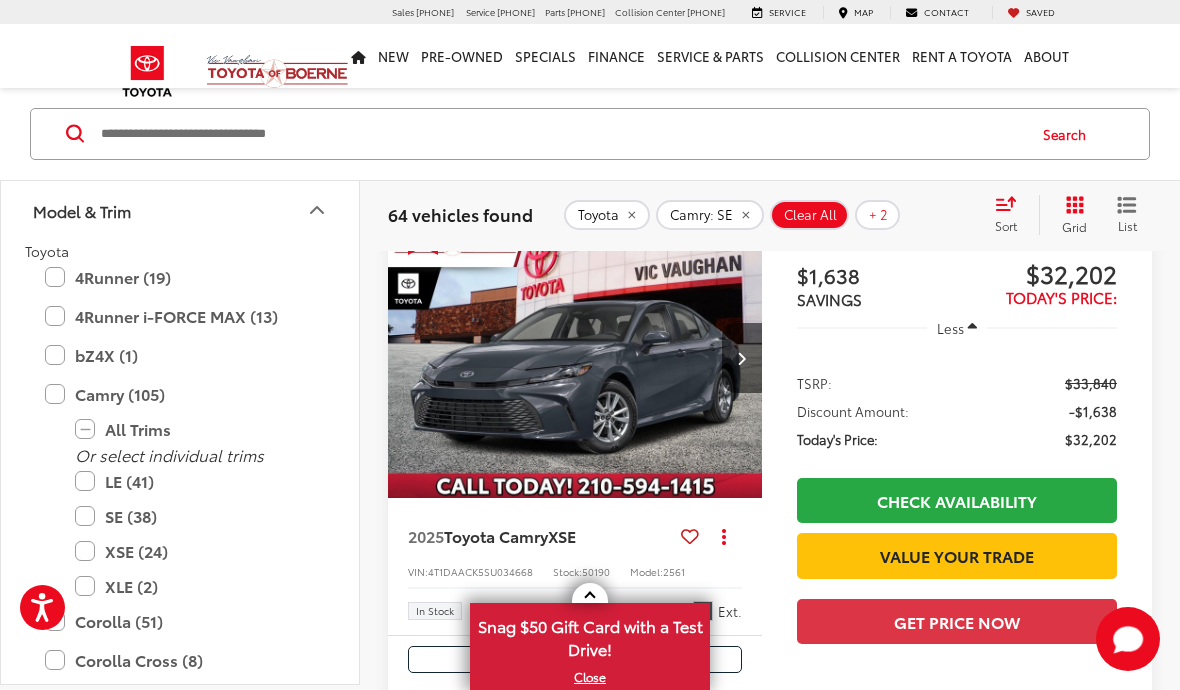 click 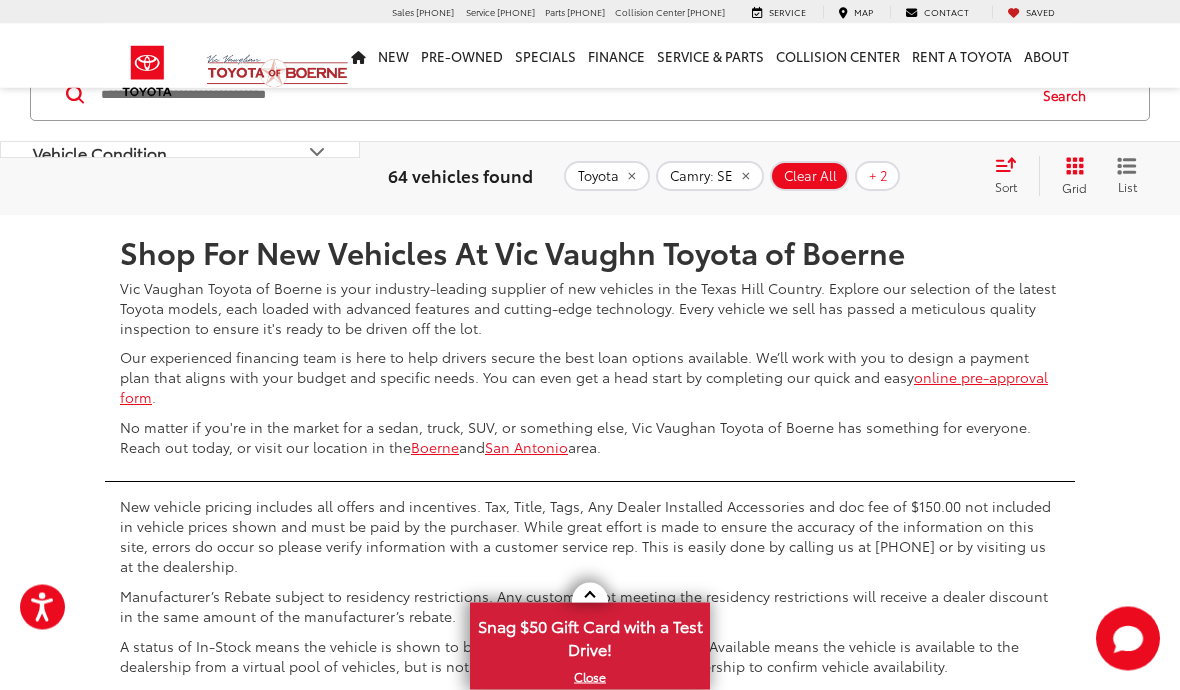 scroll, scrollTop: 8542, scrollLeft: 0, axis: vertical 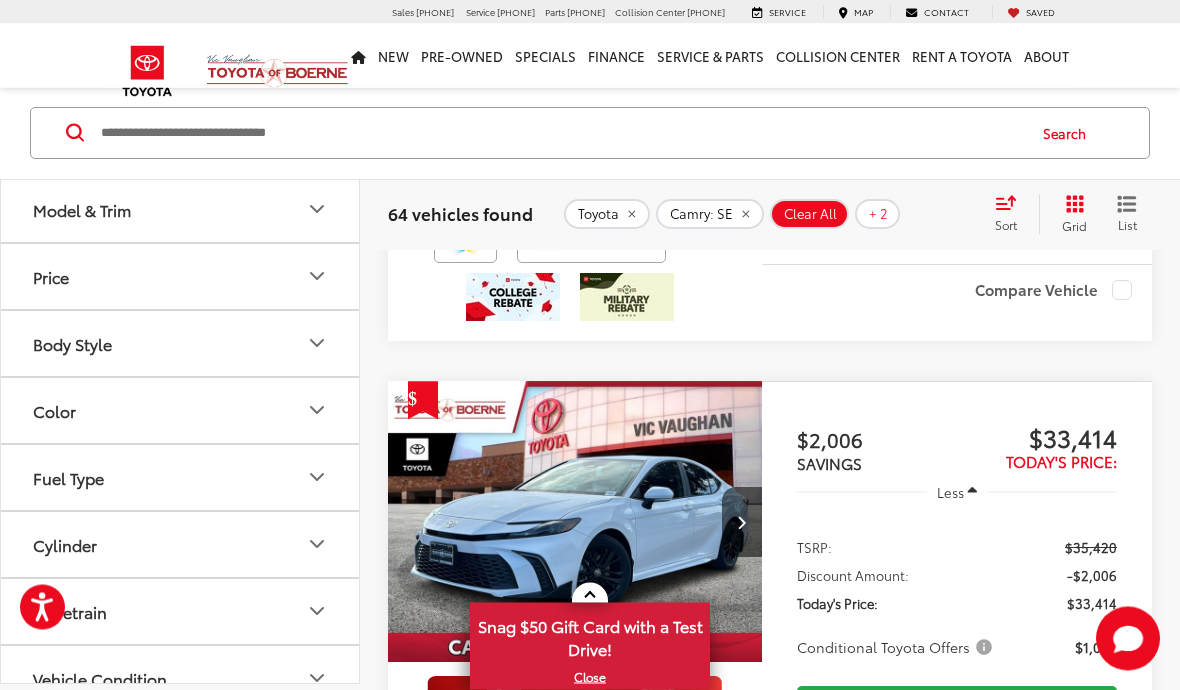 click 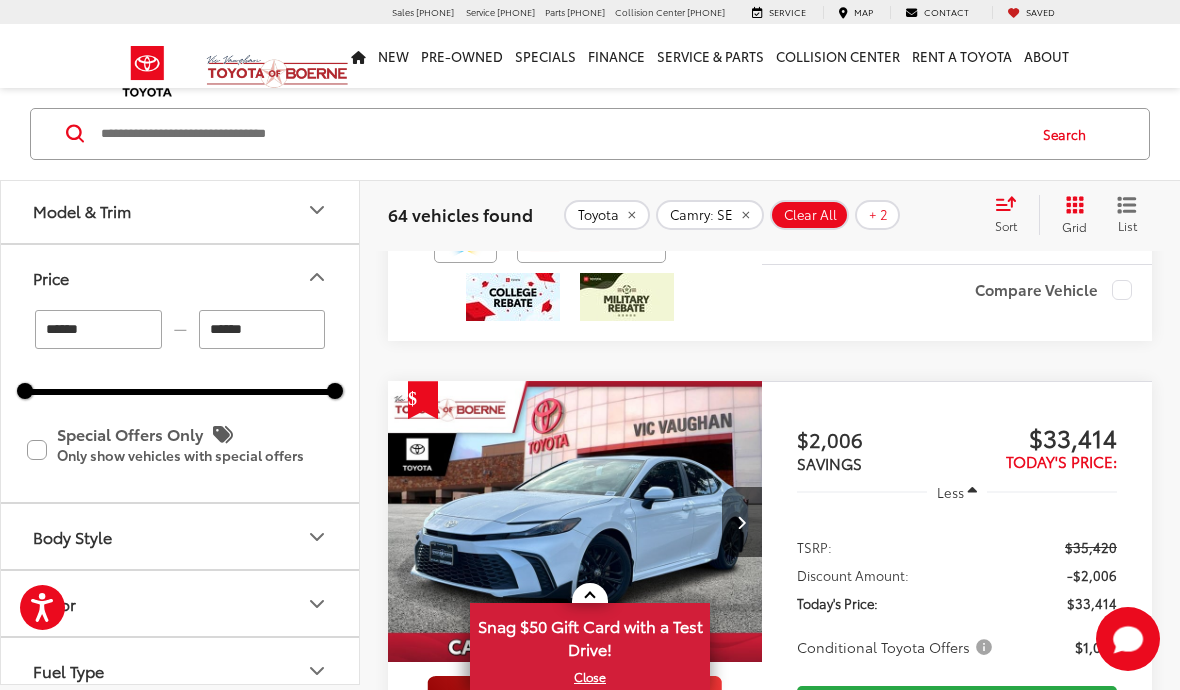 click on "******" at bounding box center (262, 329) 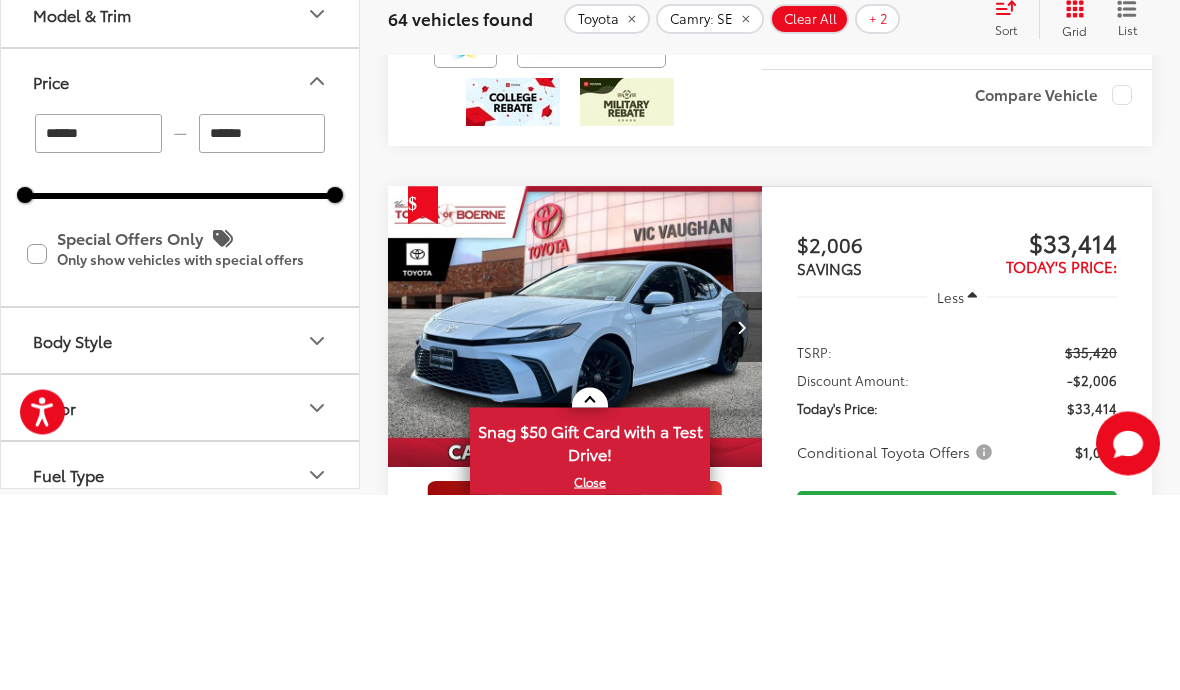 click on "******" at bounding box center [98, 329] 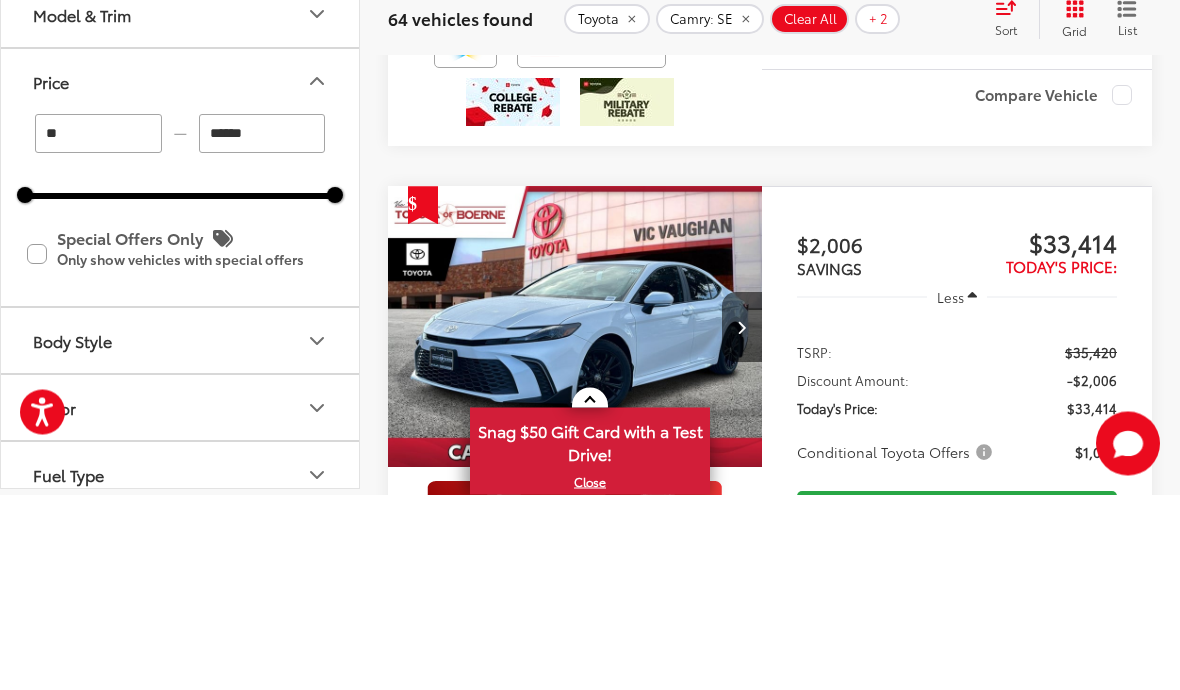 type on "*" 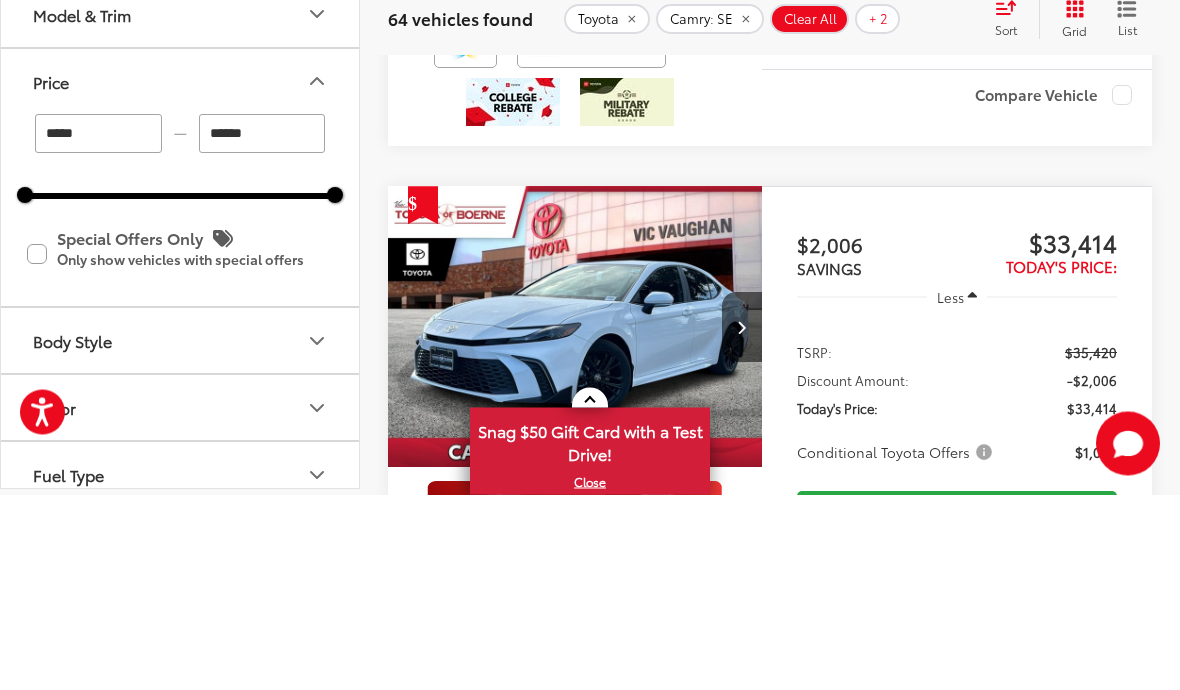 click on "***** — ****** 25000 51000 Special Offers Only  Only show vehicles with special offers" at bounding box center [180, 406] 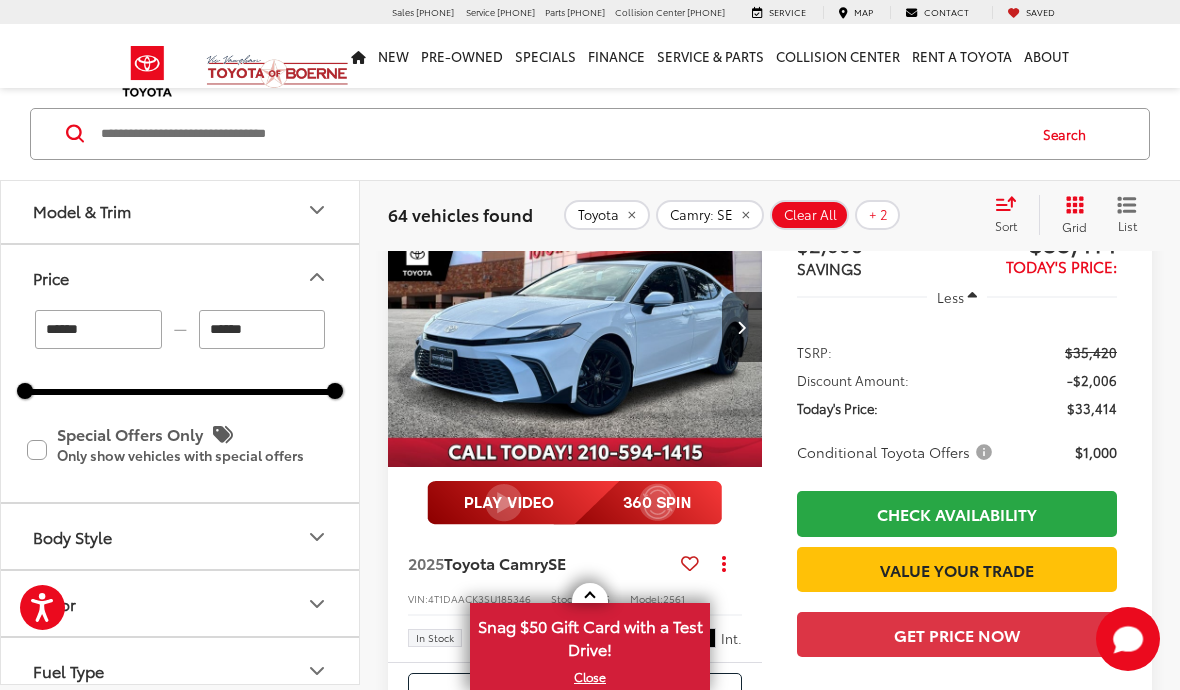 click on "Model & Trim" at bounding box center [181, 210] 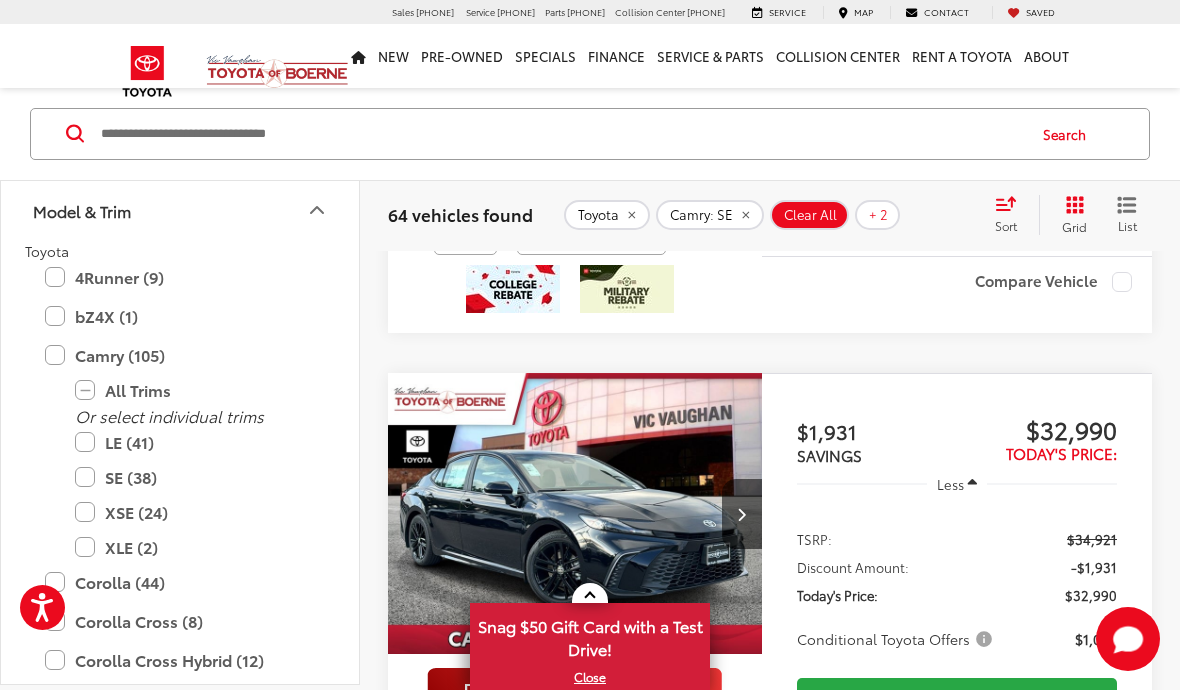 scroll, scrollTop: 160, scrollLeft: 0, axis: vertical 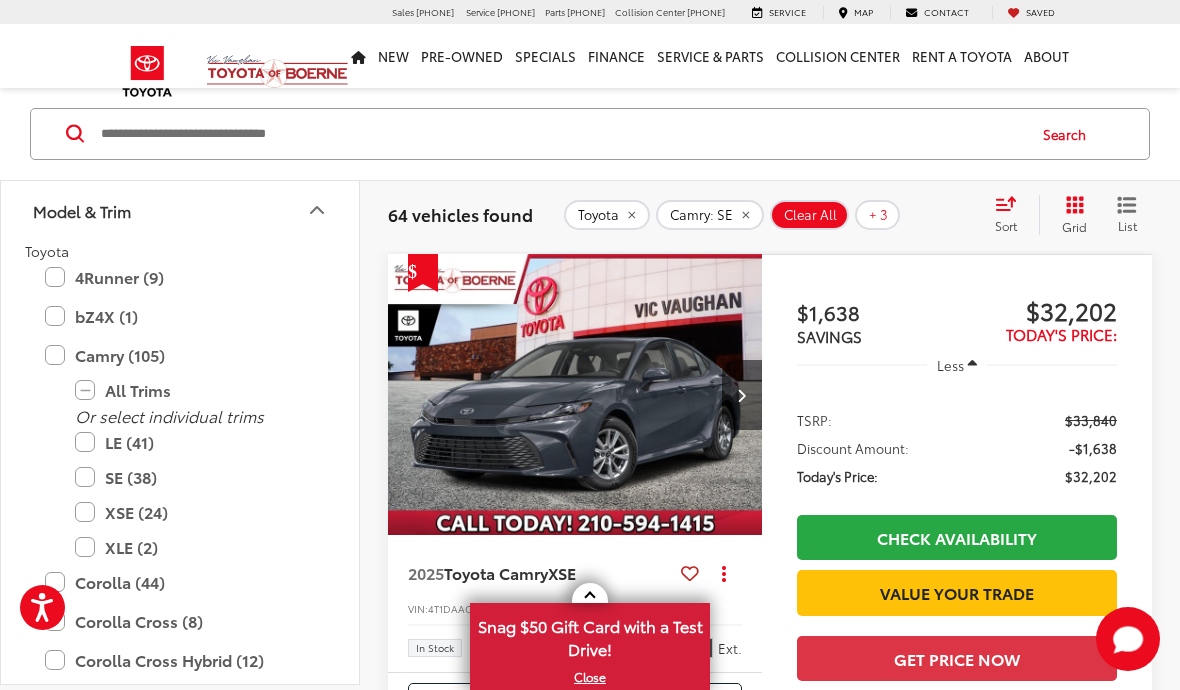 click 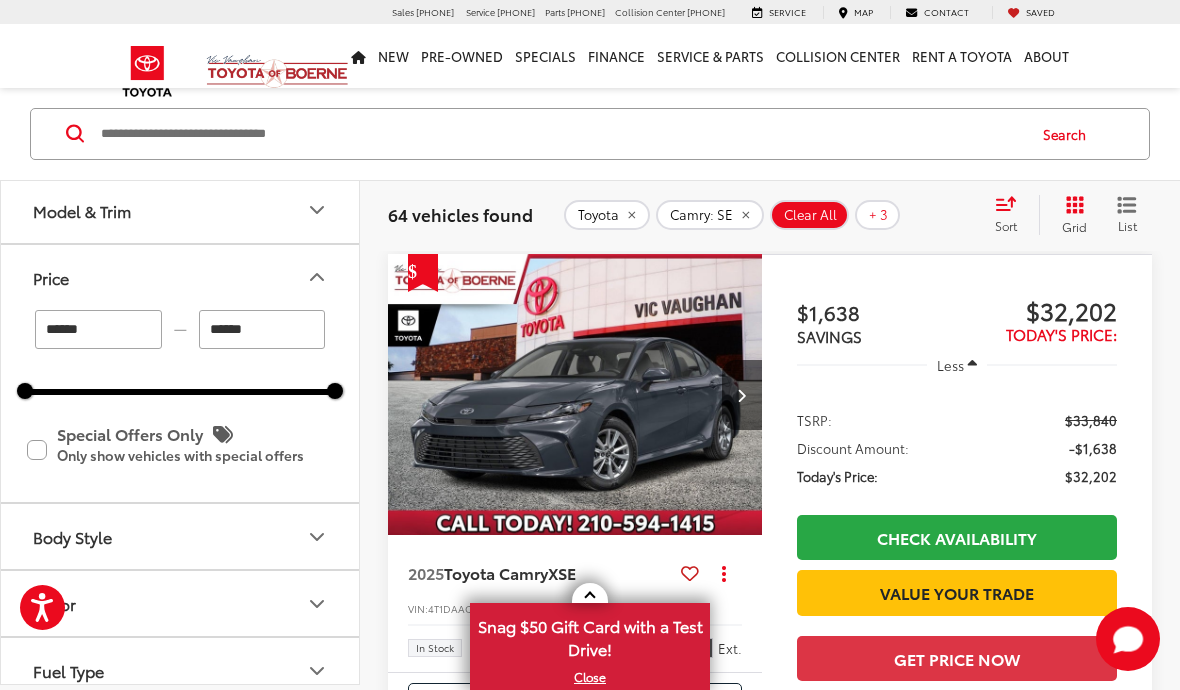 click on "******" at bounding box center (262, 329) 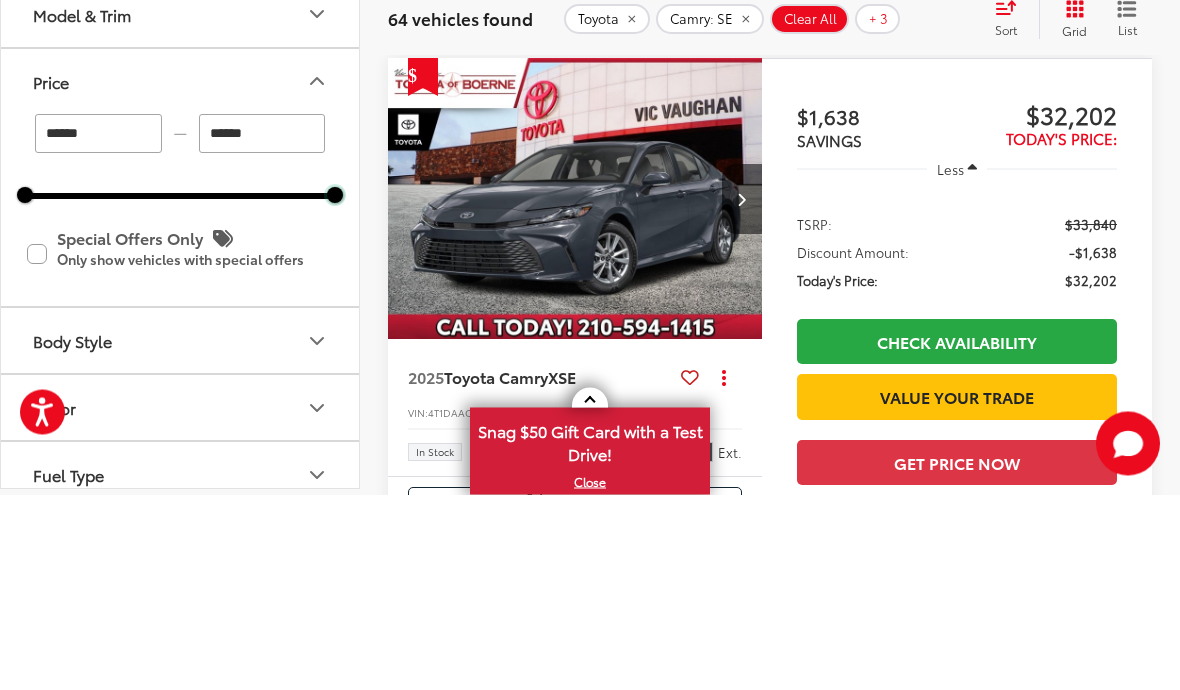 click at bounding box center [335, 391] 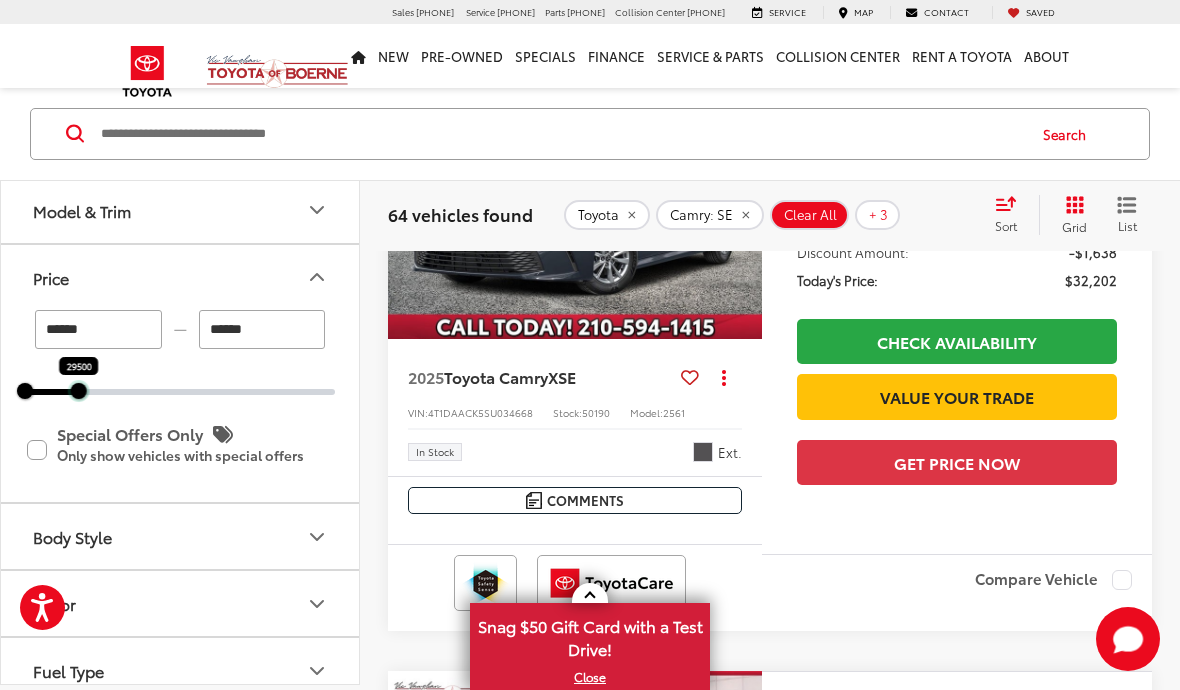type on "******" 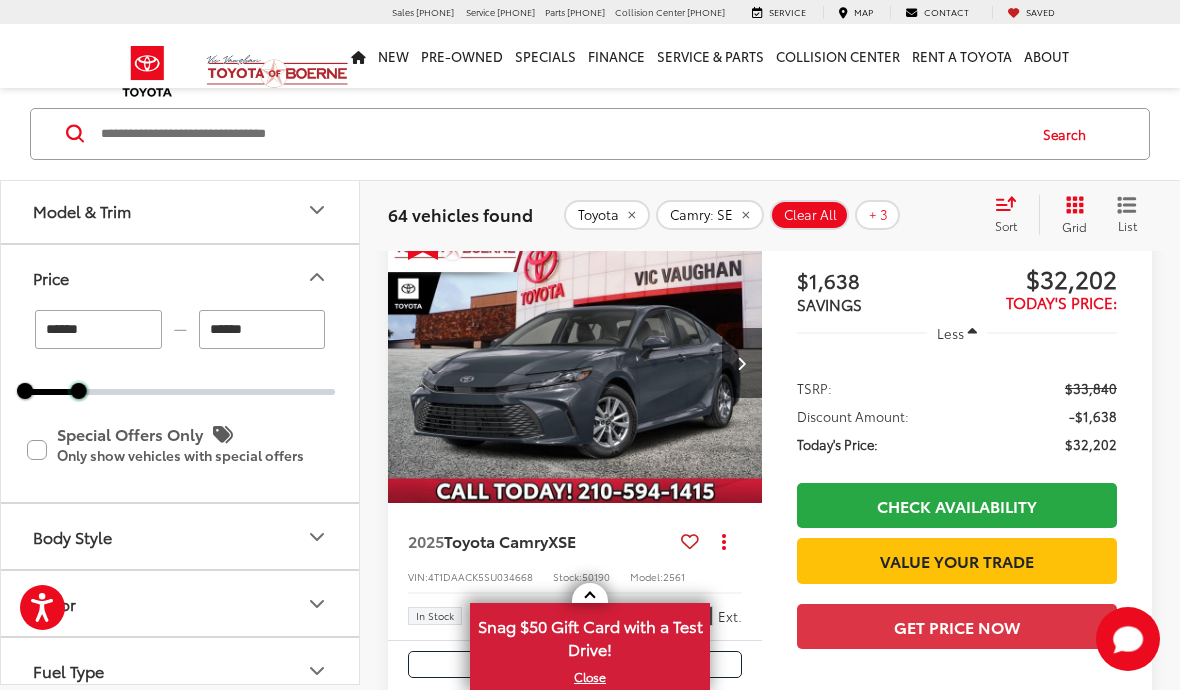 scroll, scrollTop: 160, scrollLeft: 0, axis: vertical 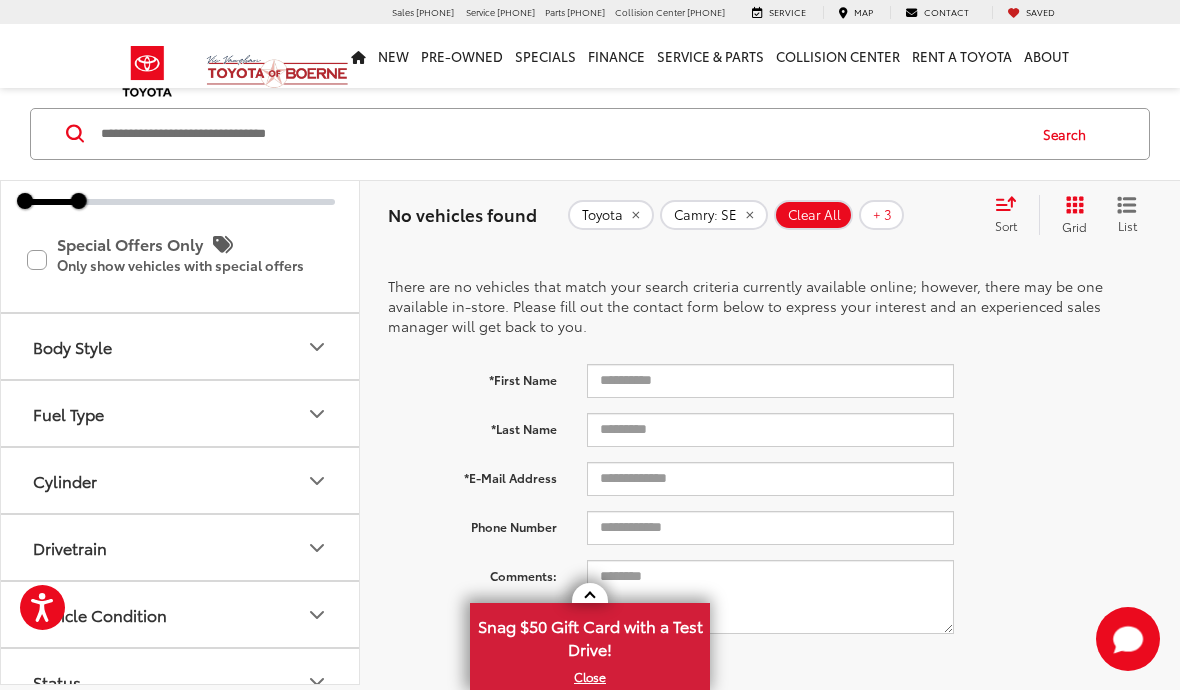 click on "Body Style" at bounding box center [181, 346] 